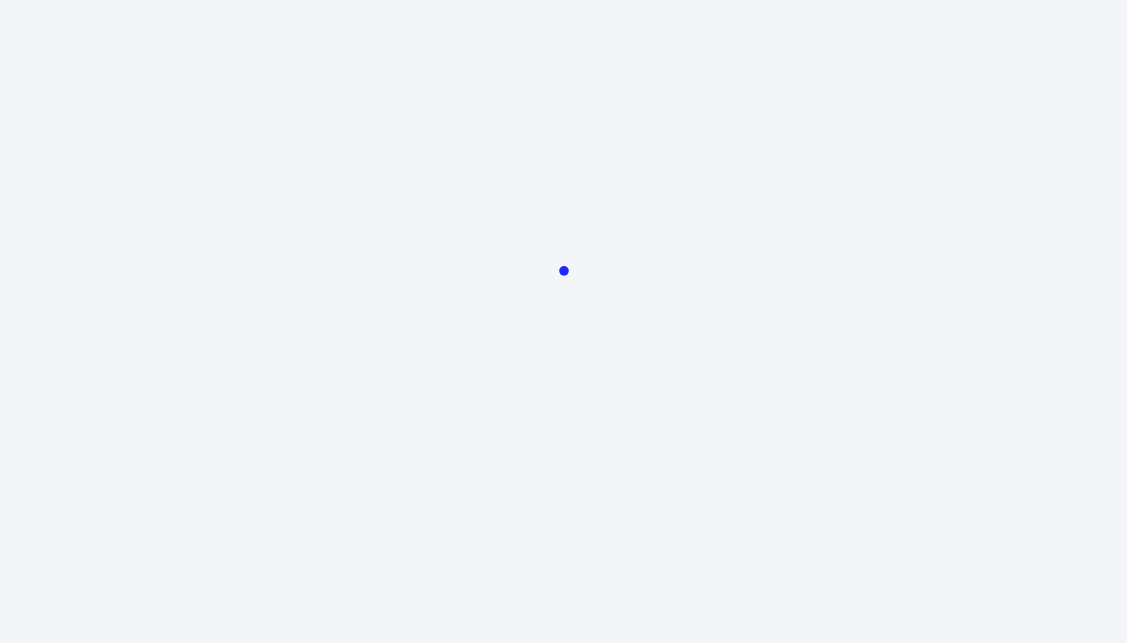 scroll, scrollTop: 0, scrollLeft: 0, axis: both 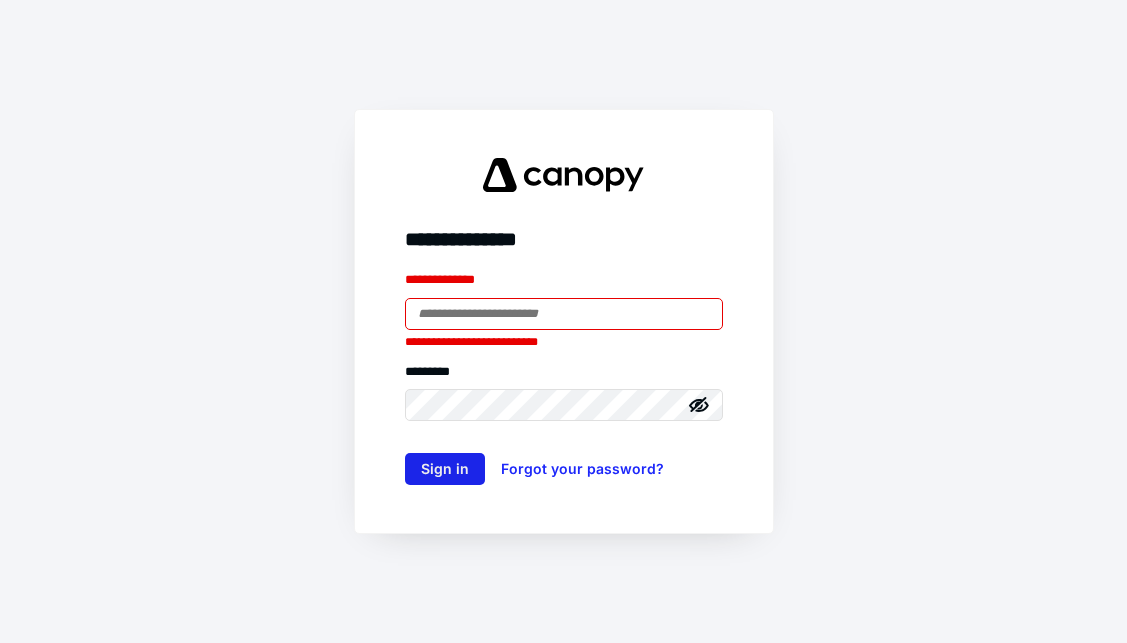 type on "**********" 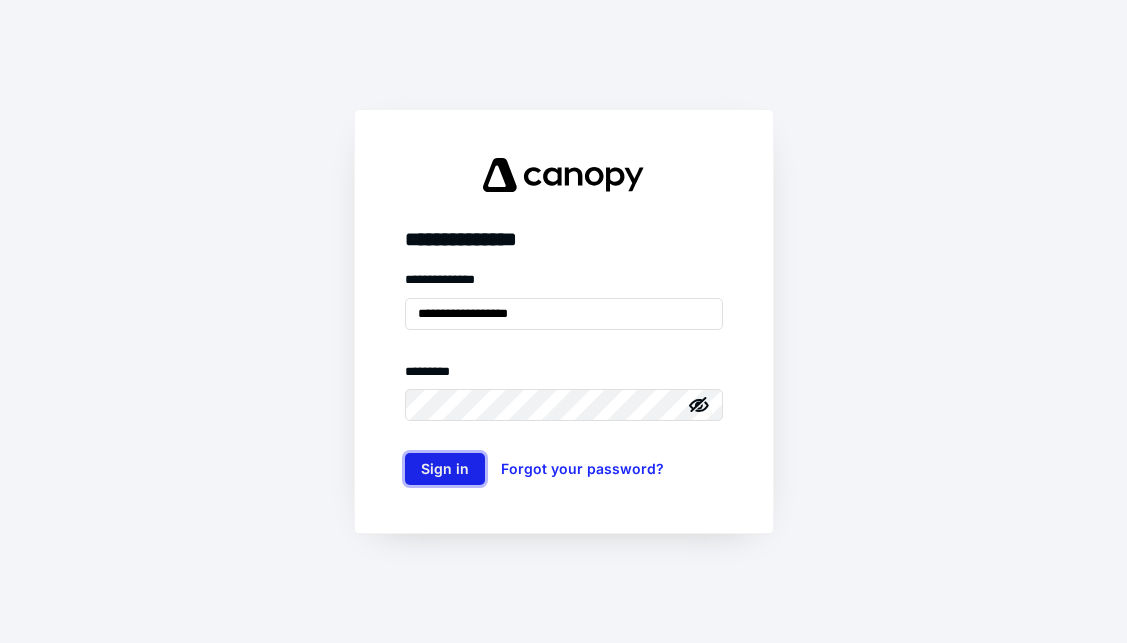 click on "Sign in" at bounding box center (445, 469) 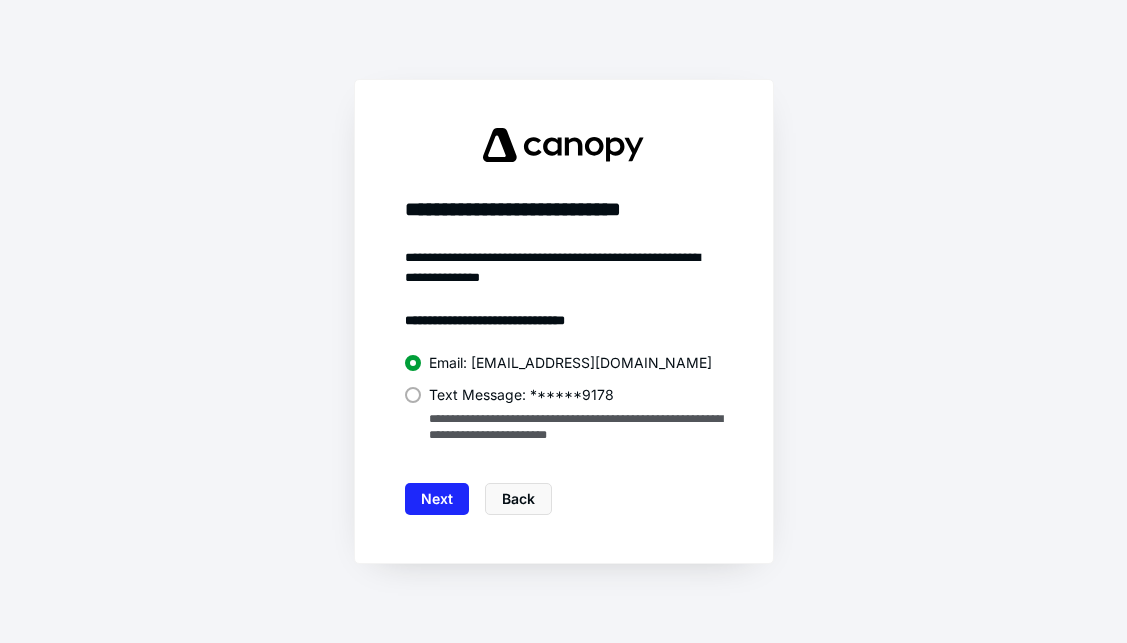 click at bounding box center [413, 395] 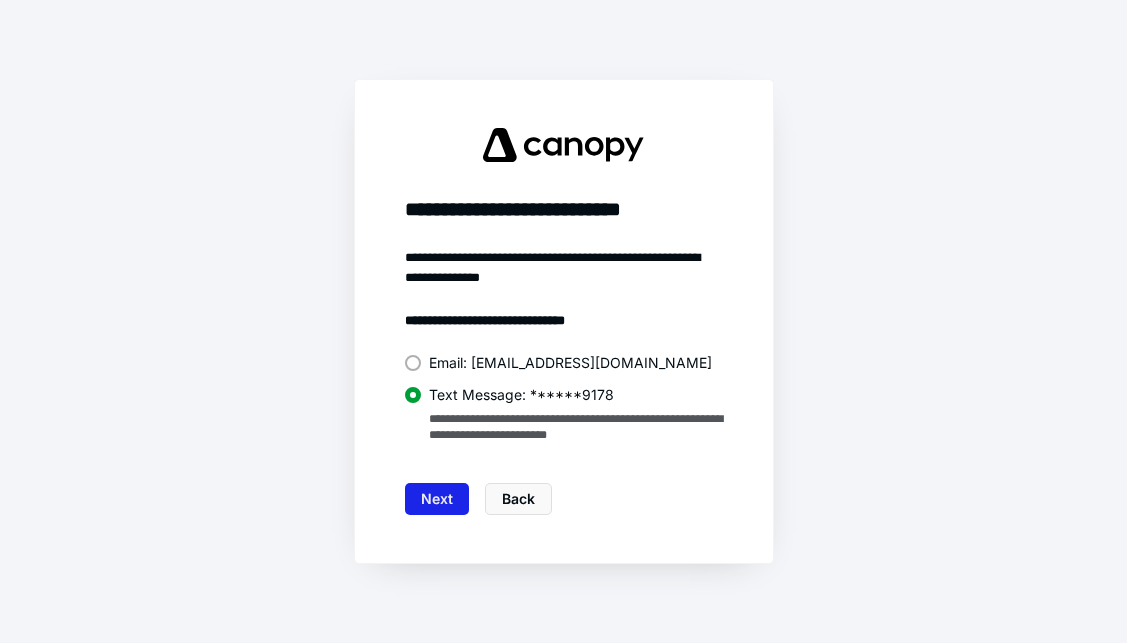 click on "Next" at bounding box center (437, 499) 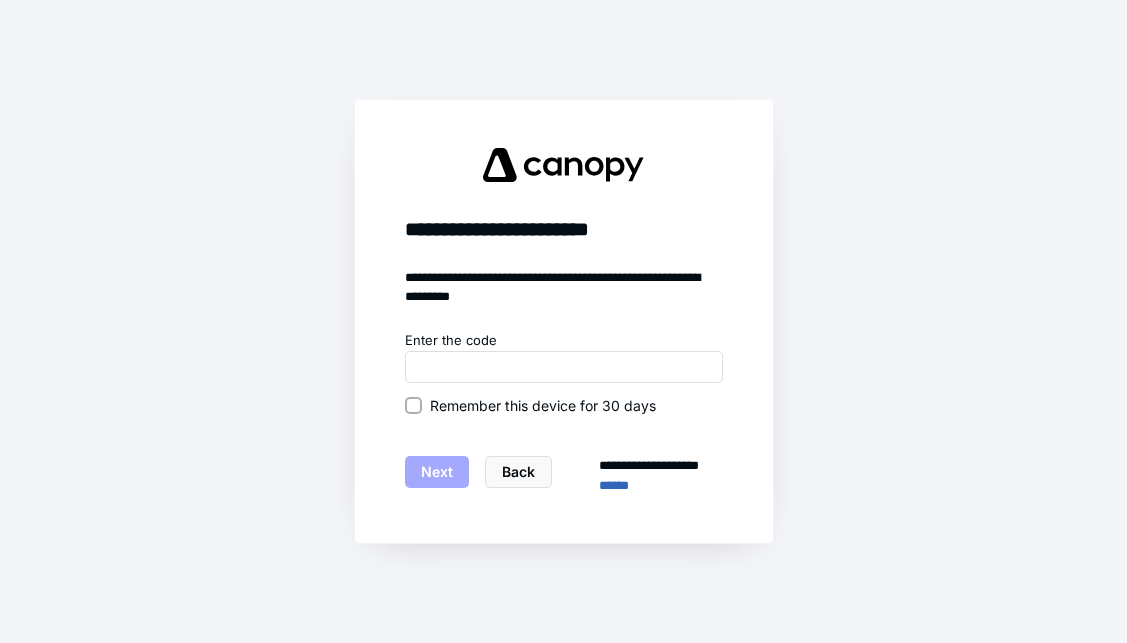 click on "Remember this device for 30 days" at bounding box center [413, 405] 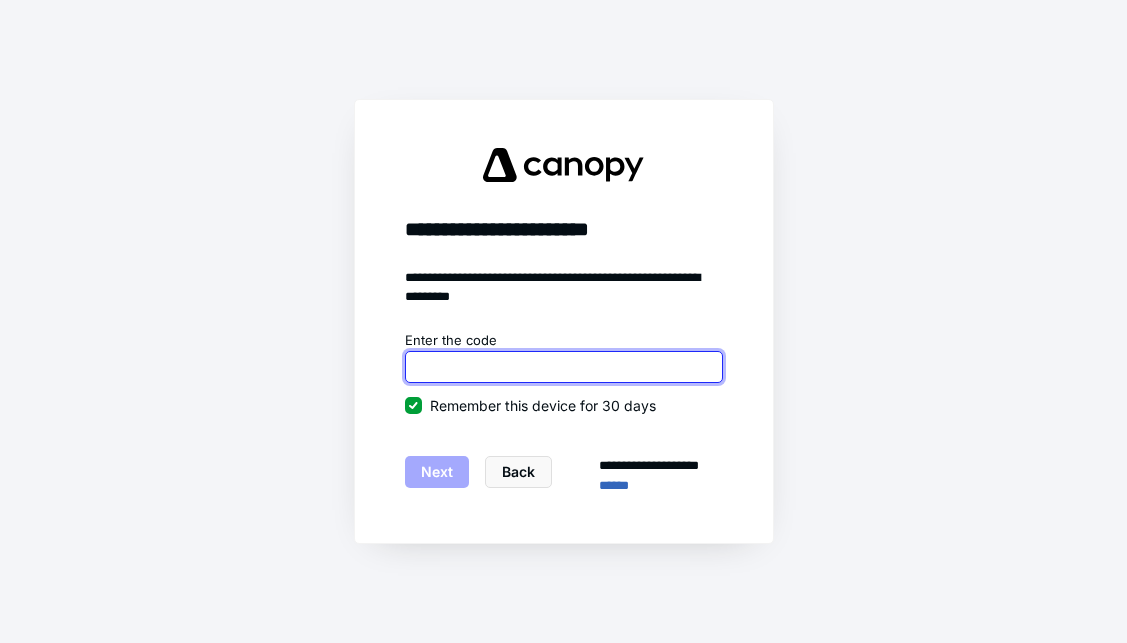 click at bounding box center (564, 367) 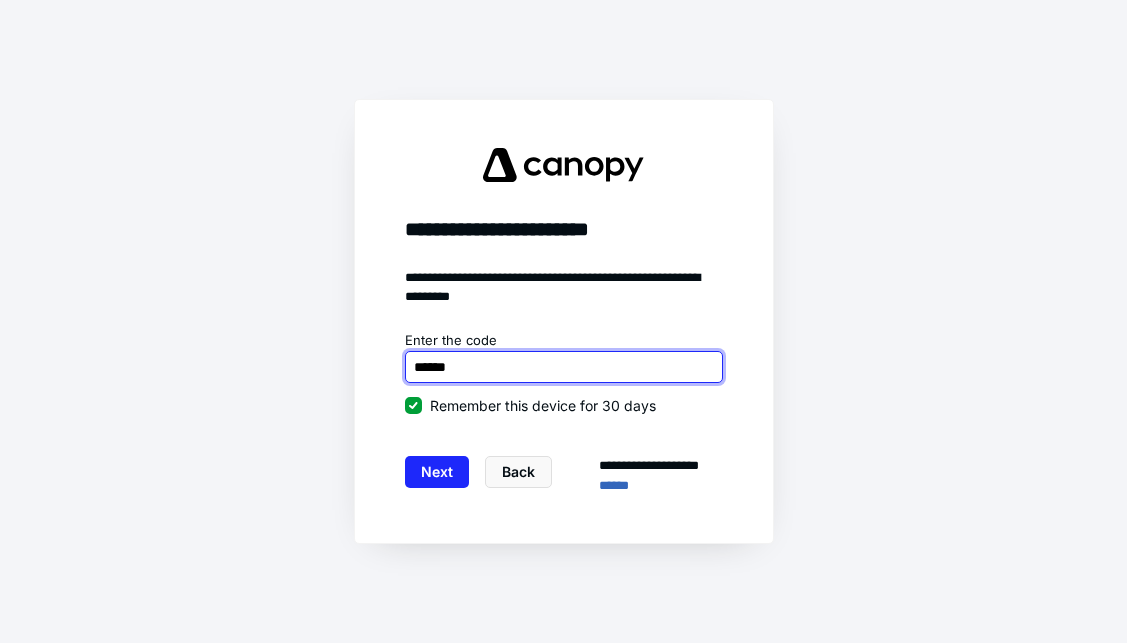 type on "******" 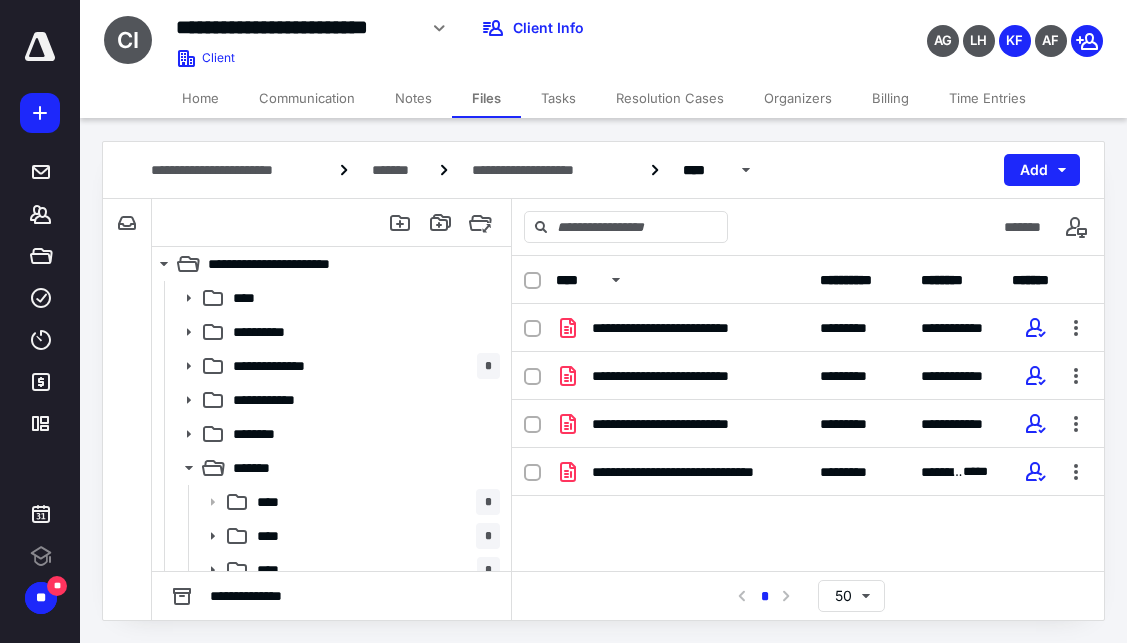 scroll, scrollTop: 0, scrollLeft: 0, axis: both 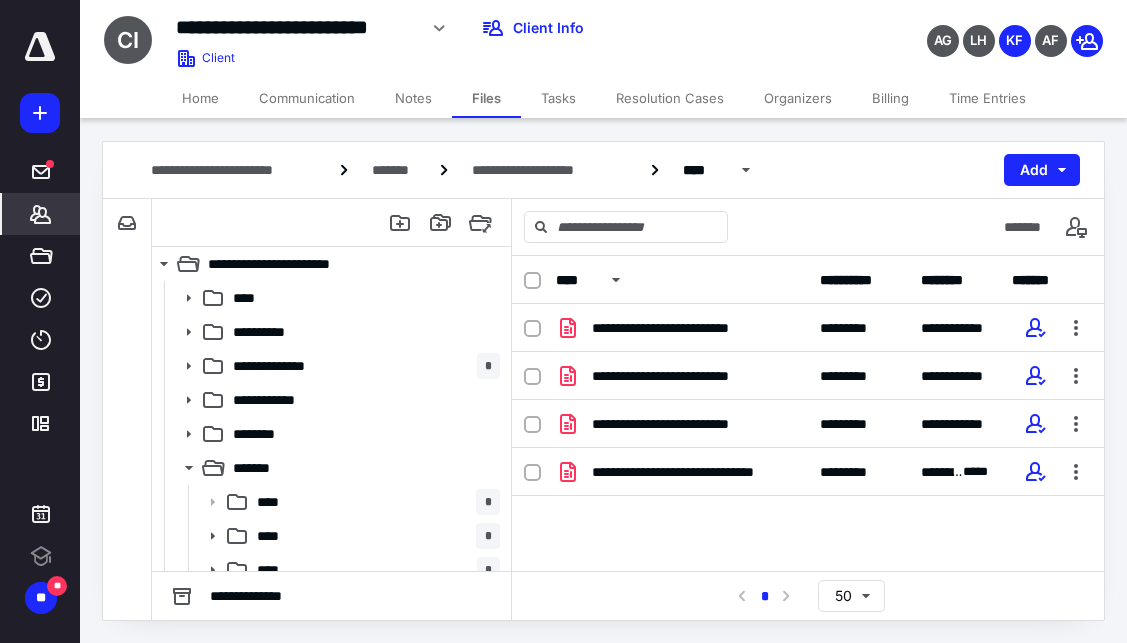 click 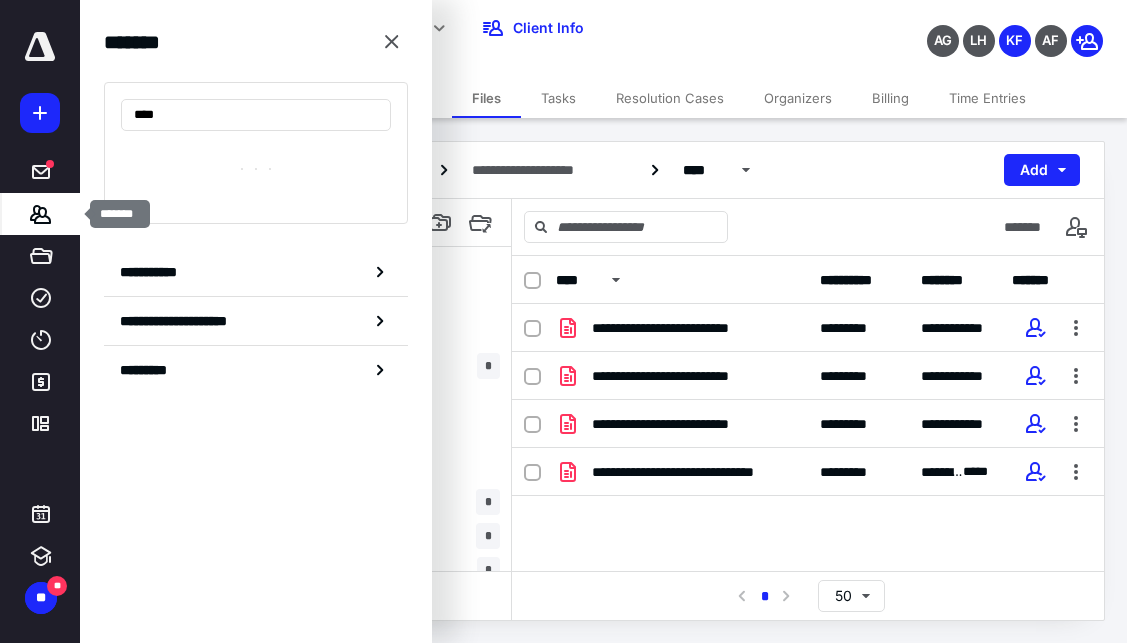 type on "****" 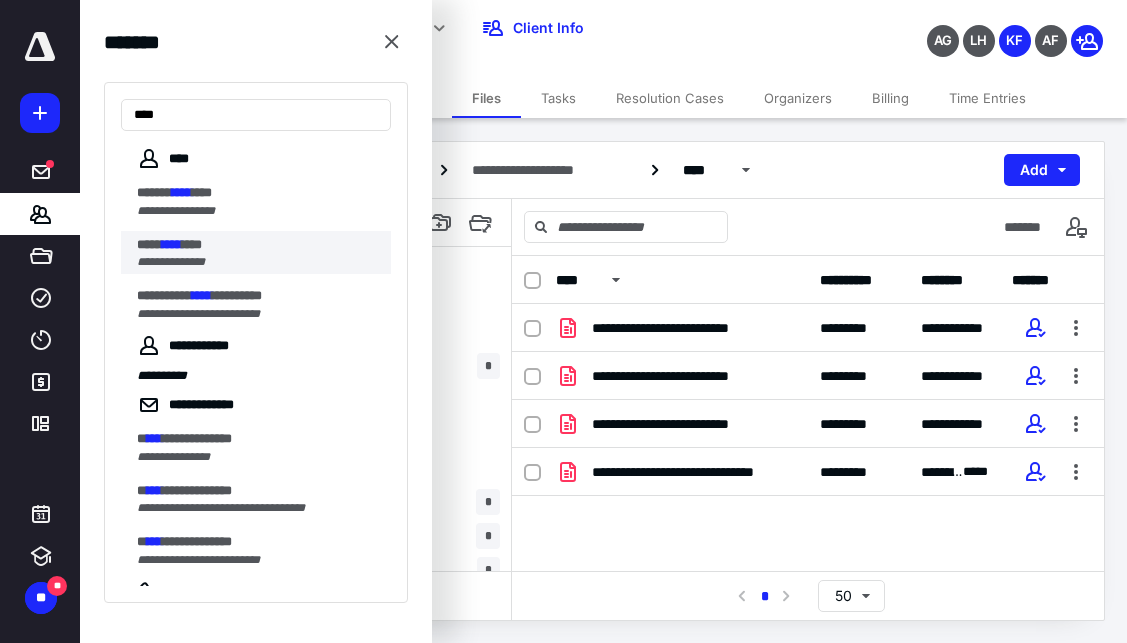 click on "****" at bounding box center [149, 244] 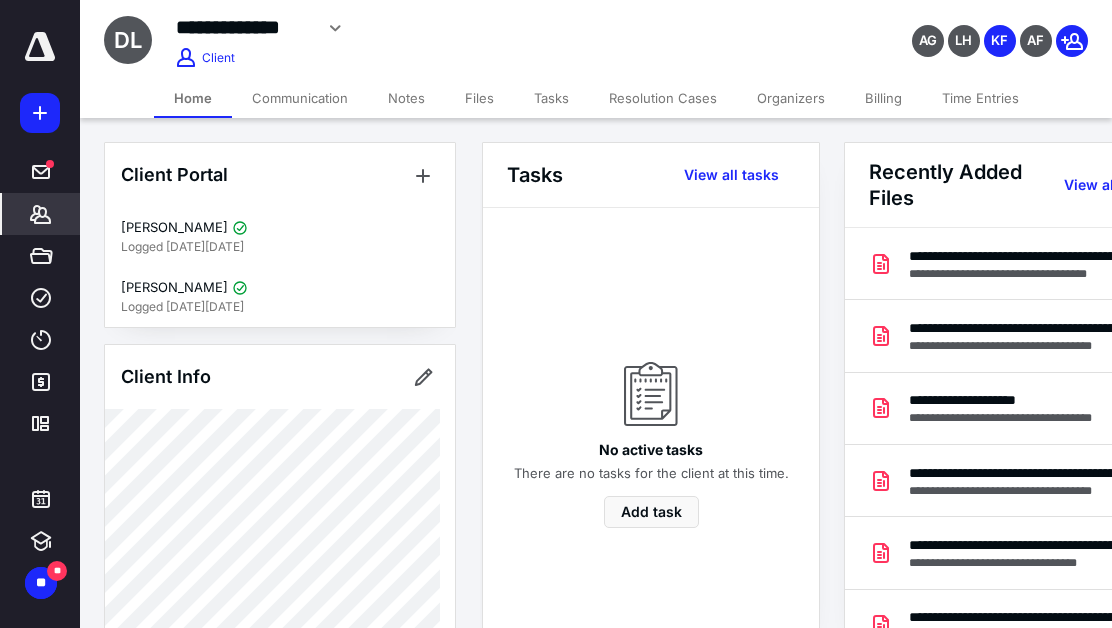 click on "Files" at bounding box center (479, 98) 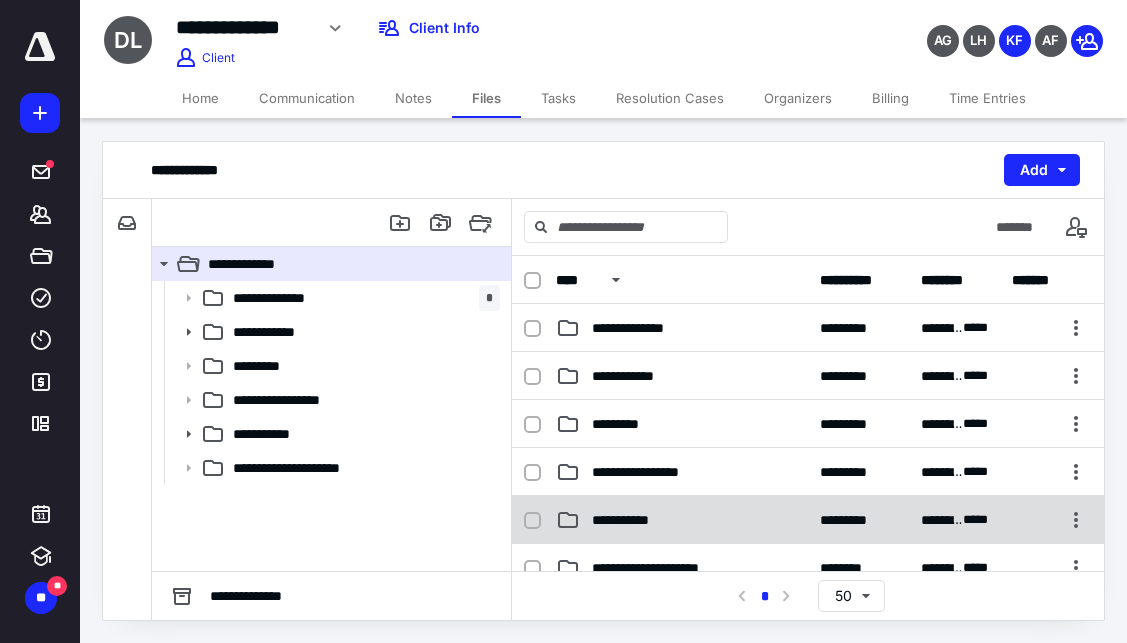 click on "**********" at bounding box center (808, 520) 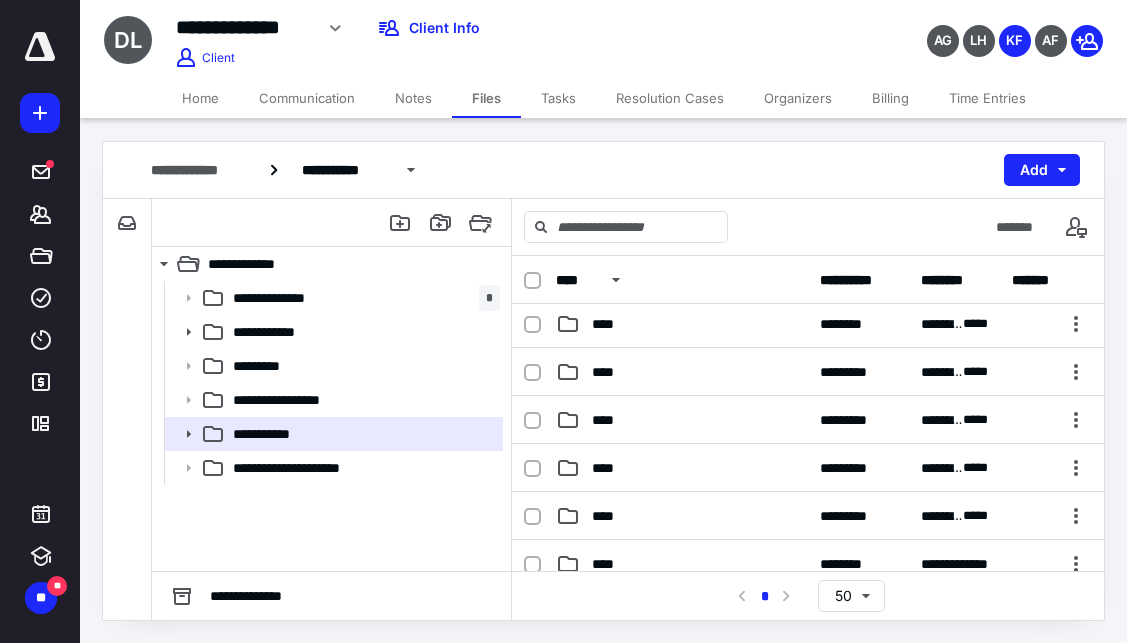 scroll, scrollTop: 200, scrollLeft: 0, axis: vertical 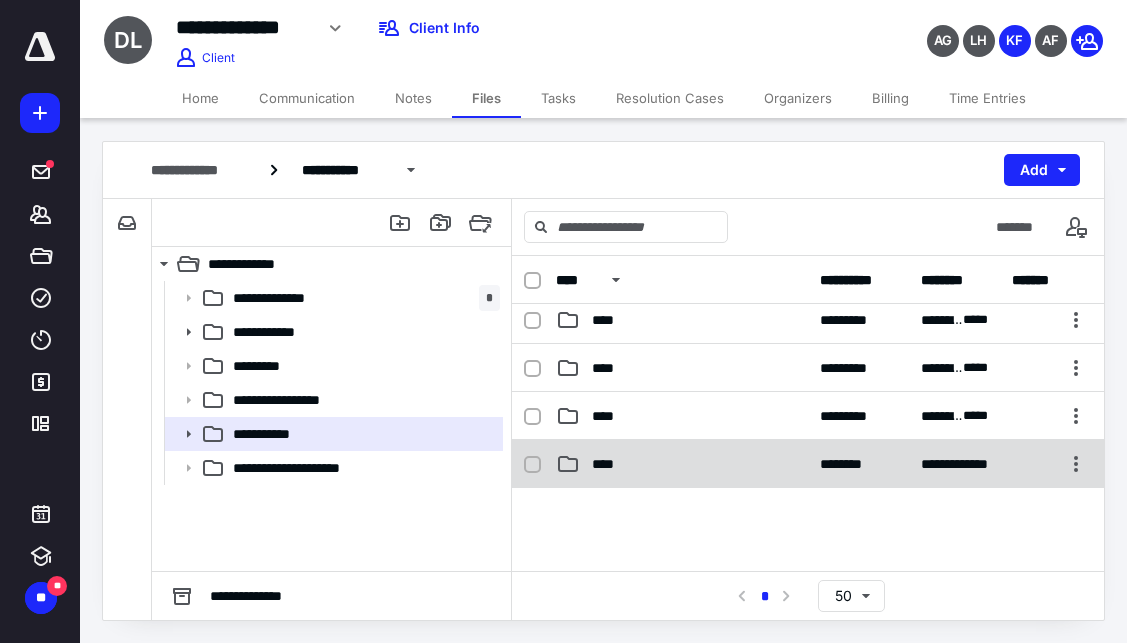 click on "****" at bounding box center (682, 464) 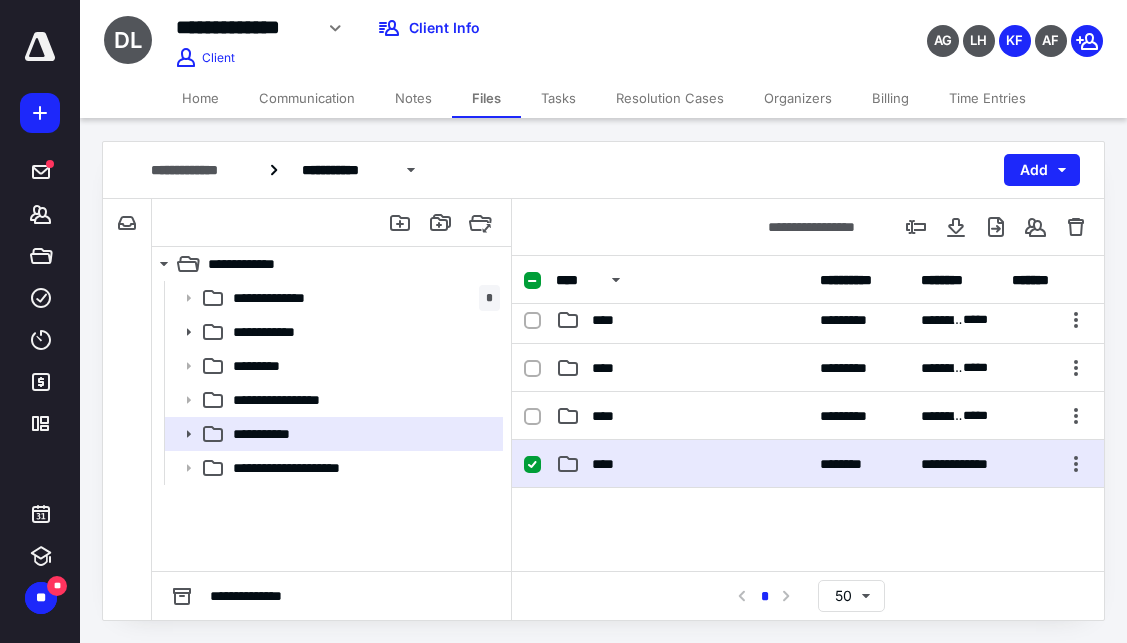 click on "****" at bounding box center (682, 464) 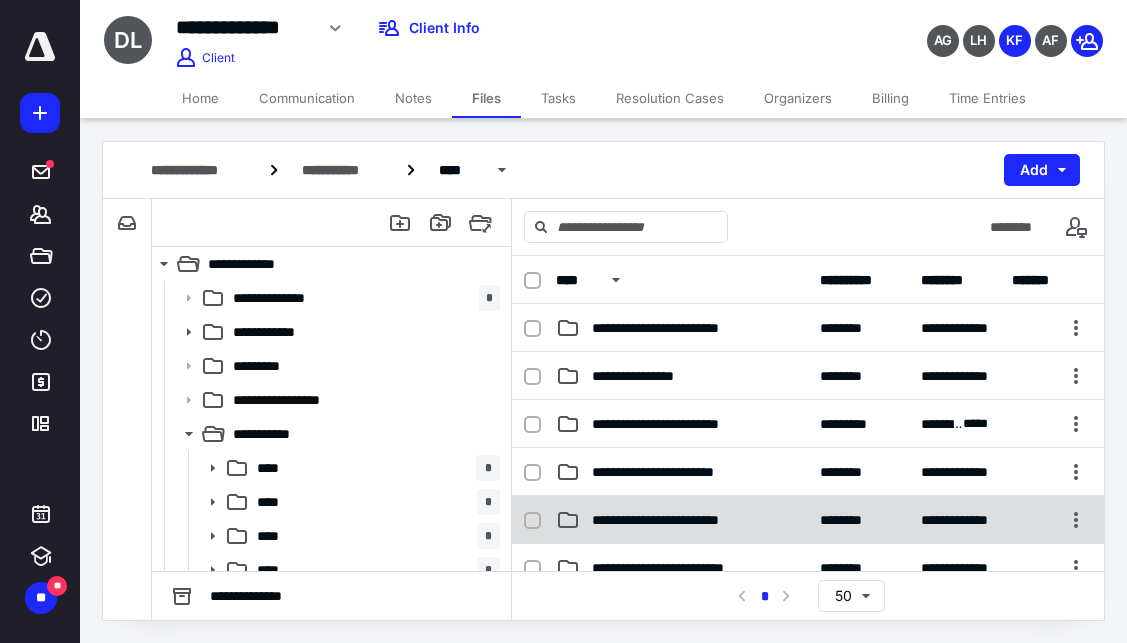 click on "**********" at bounding box center [682, 520] 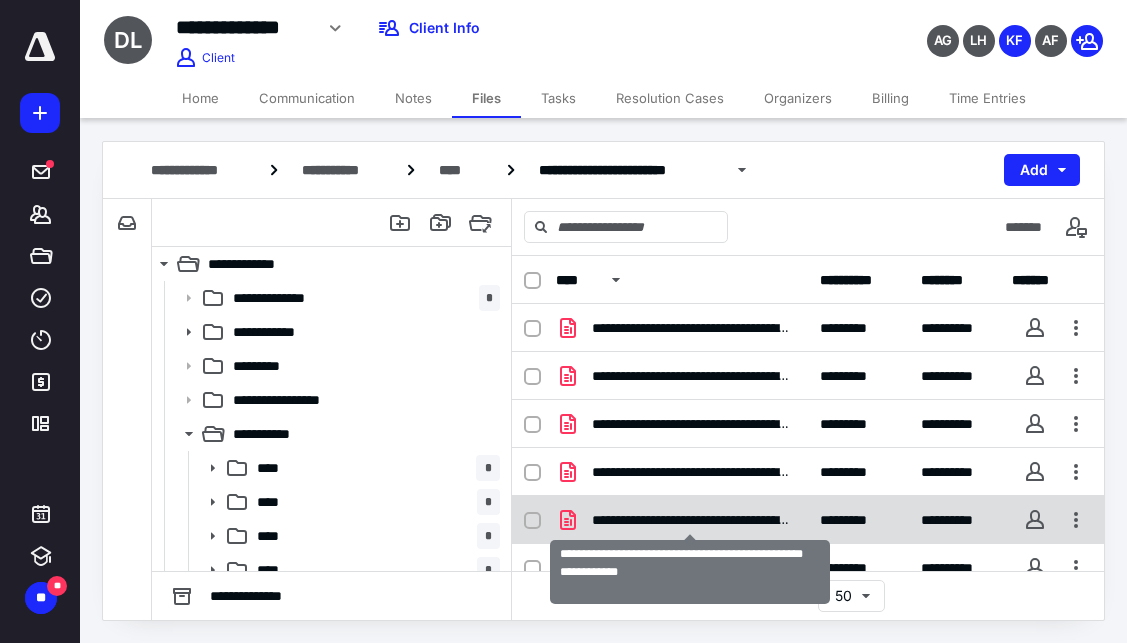 click on "**********" at bounding box center [690, 520] 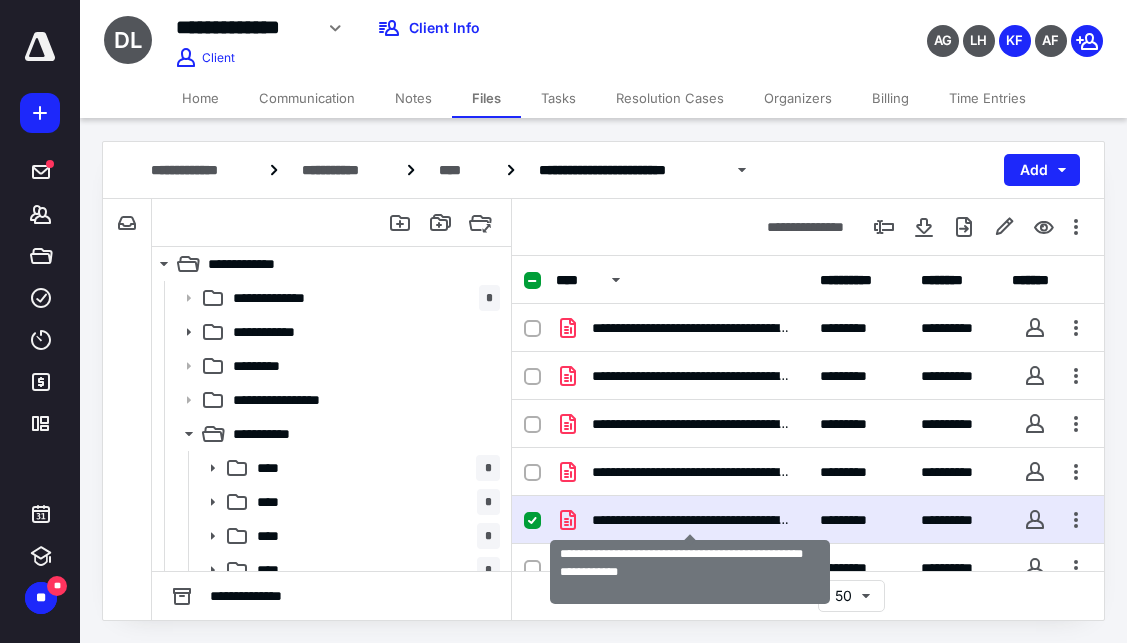 click on "**********" at bounding box center [690, 520] 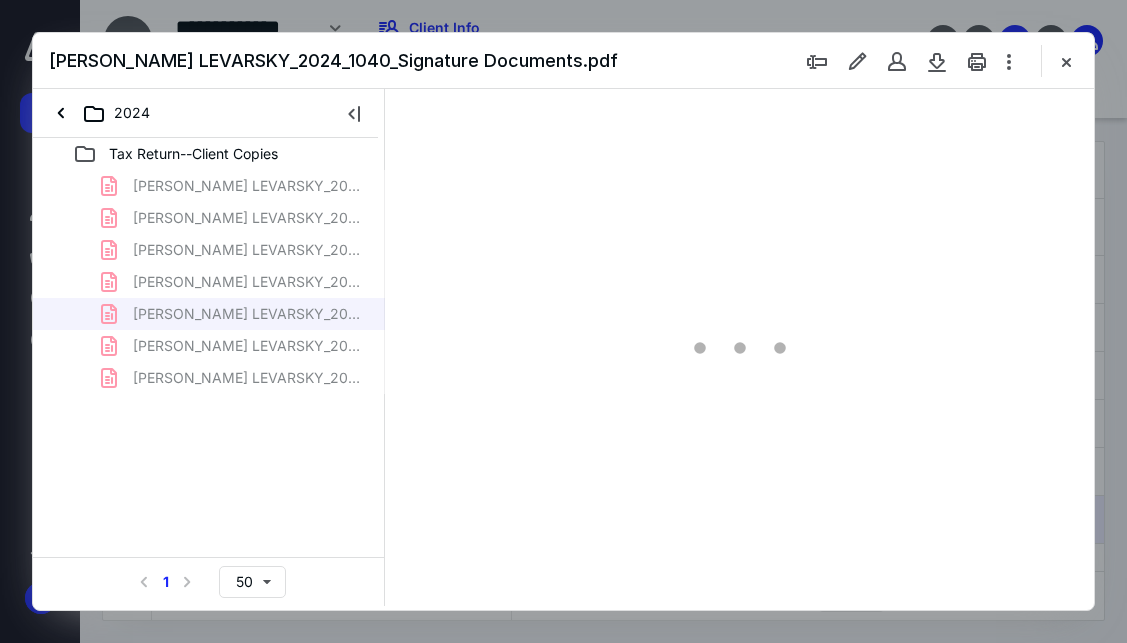 scroll, scrollTop: 0, scrollLeft: 0, axis: both 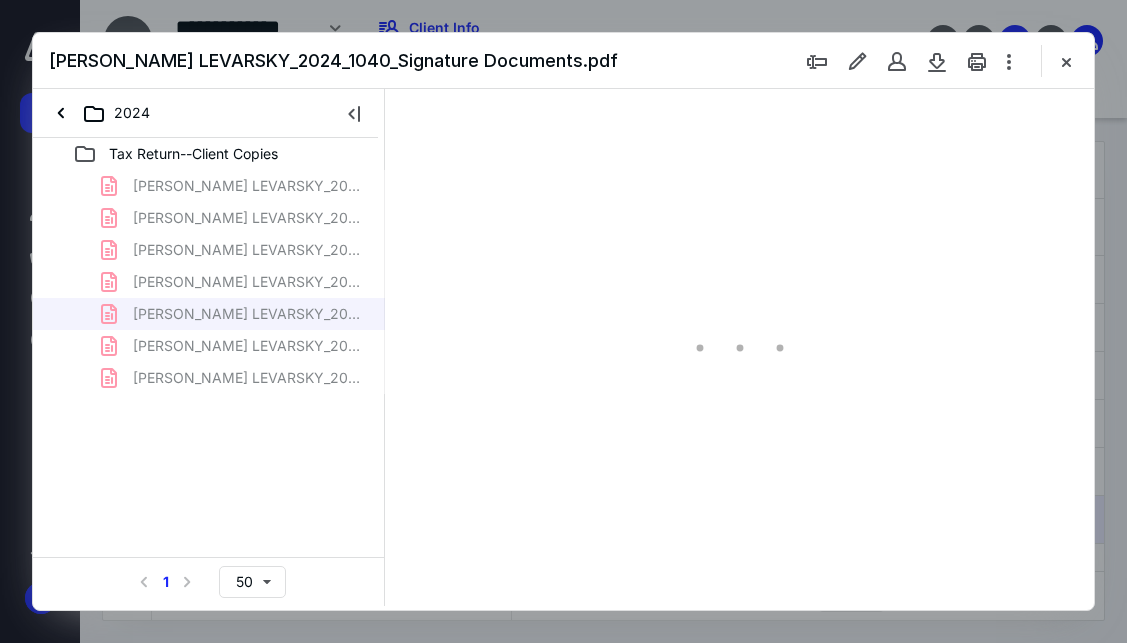 click on "LEVARSKY_RICHARD A. LEVARSKY_2024_1040_Payments Due_01-15-2026.pdf LEVARSKY_RICHARD A. LEVARSKY_2024_1040_Payments Due_04-15-2025.pdf LEVARSKY_RICHARD A. LEVARSKY_2024_1040_Payments Due_06-16-2025.pdf LEVARSKY_RICHARD A. LEVARSKY_2024_1040_Payments Due_09-15-2025.pdf LEVARSKY_RICHARD A. LEVARSKY_2024_1040_Signature Documents.pdf LEVARSKY_RICHARD A. LEVARSKY_2024_1040_Tax Preparation Fee.pdf LEVARSKY_RICHARD A. LEVARSKY_2024_1040_Tax Returns.pdf" at bounding box center (209, 282) 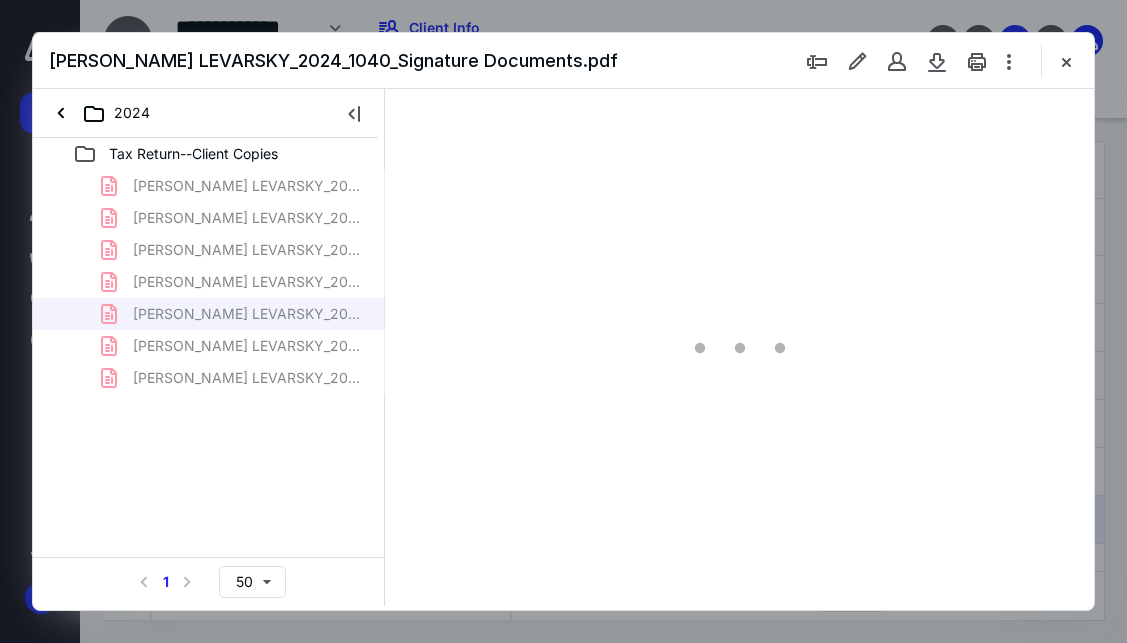 scroll, scrollTop: 106, scrollLeft: 0, axis: vertical 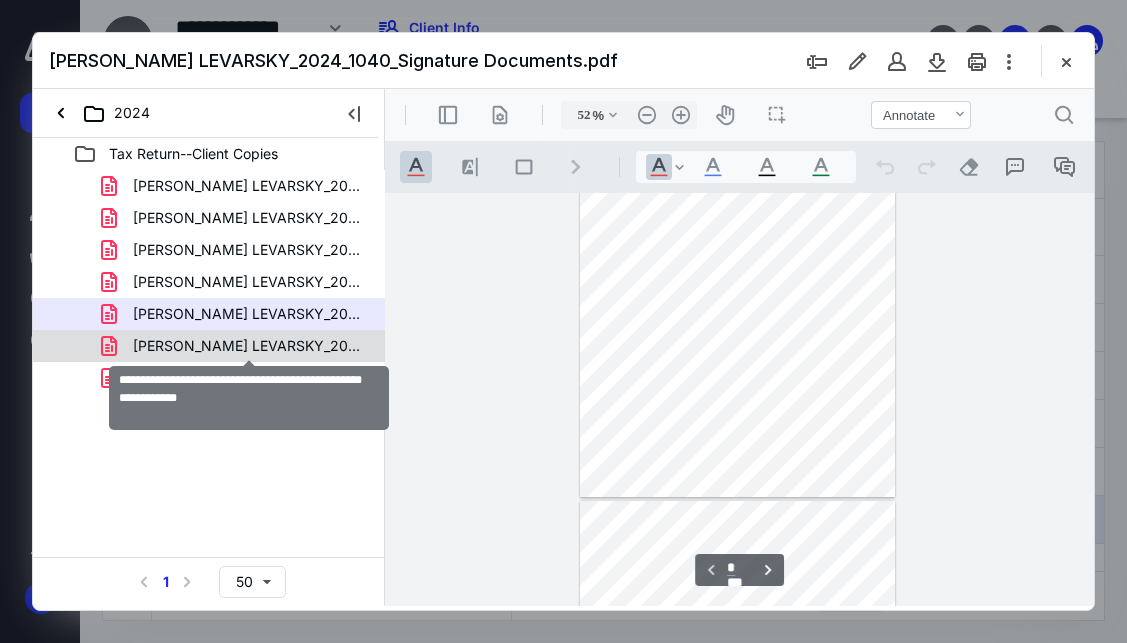 click on "LEVARSKY_RICHARD A. LEVARSKY_2024_1040_Tax Preparation Fee.pdf" at bounding box center [249, 346] 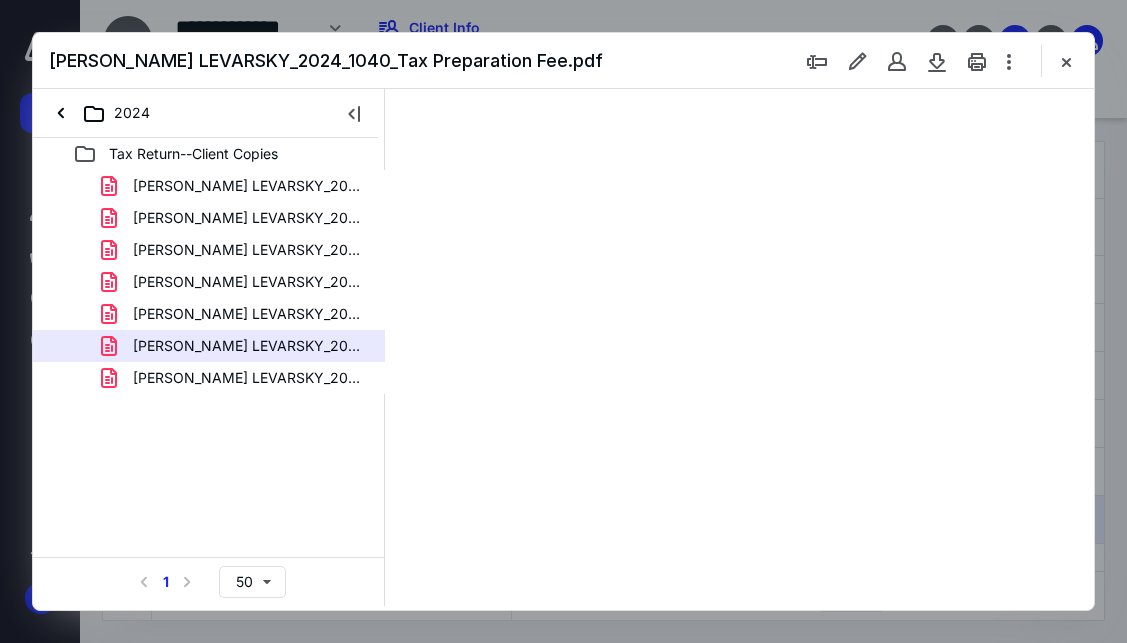 scroll, scrollTop: 0, scrollLeft: 0, axis: both 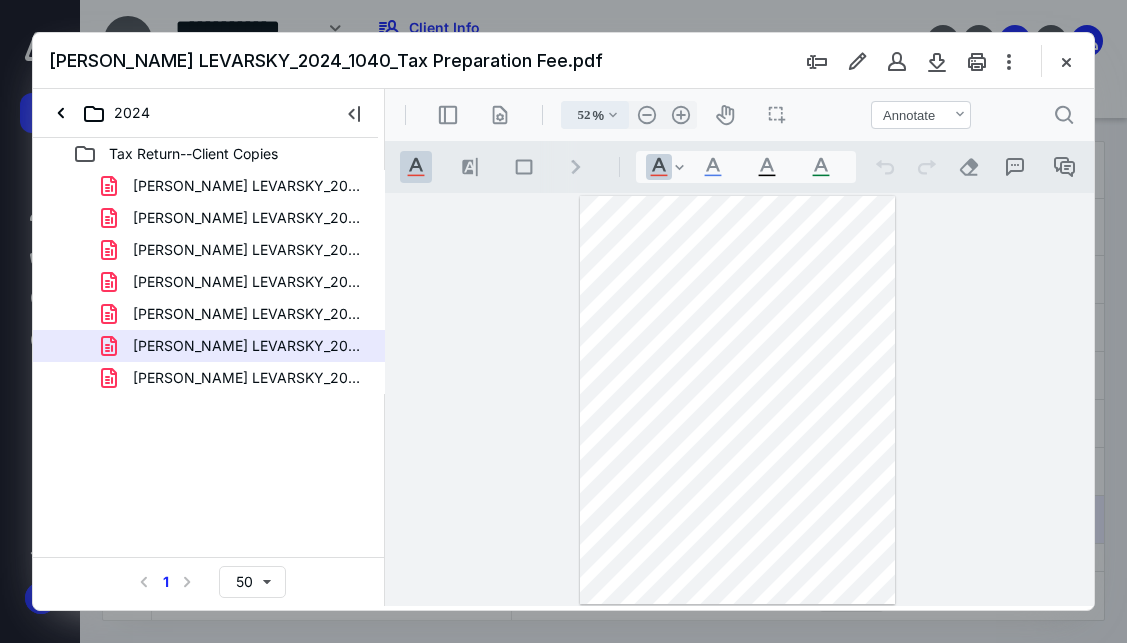 click on ".cls-1{fill:#abb0c4;} icon - chevron - down" at bounding box center (613, 115) 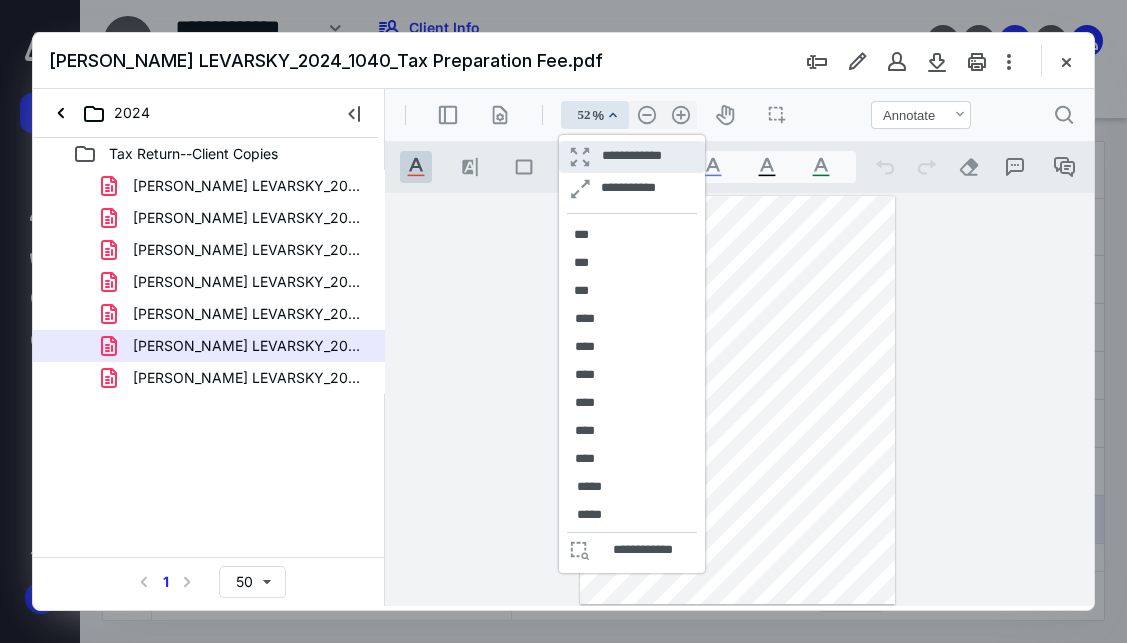 click on "**********" at bounding box center (632, 157) 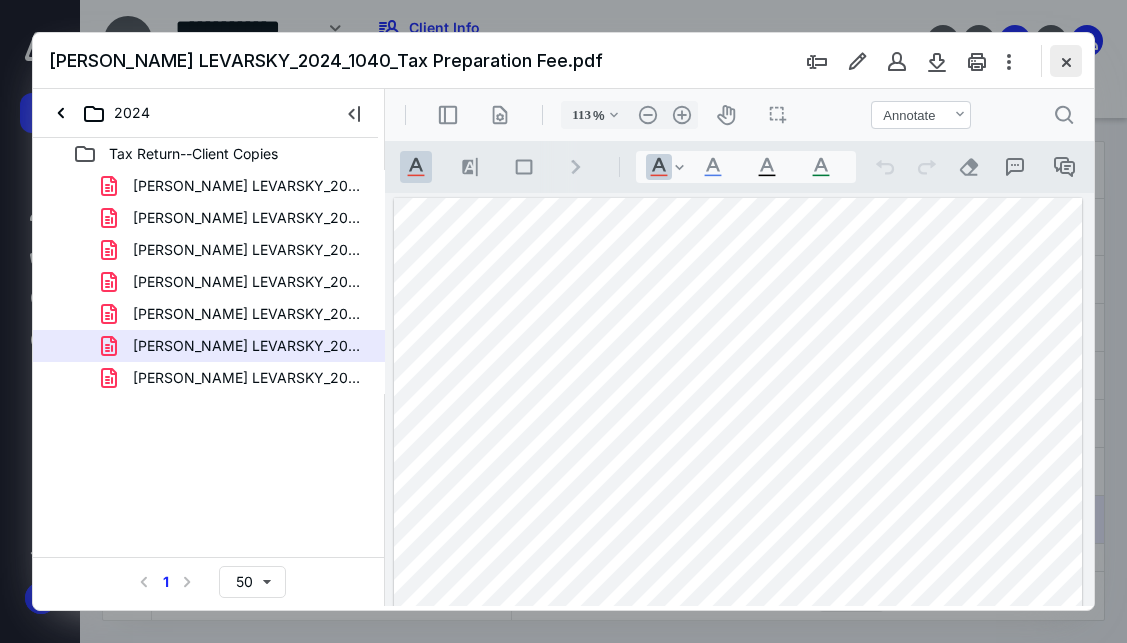 click at bounding box center [1066, 61] 